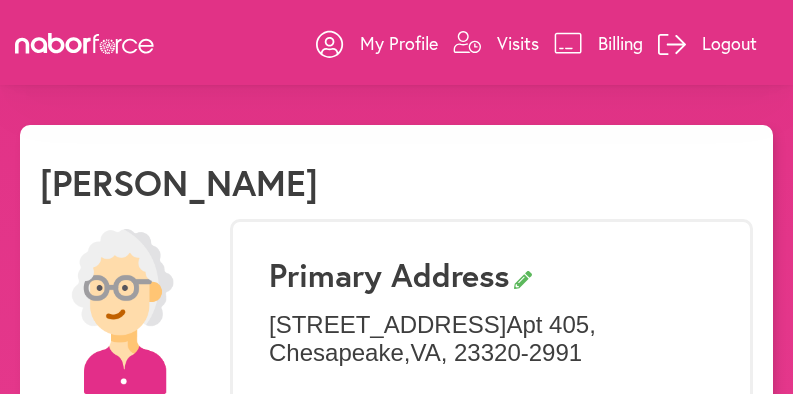 select on "*" 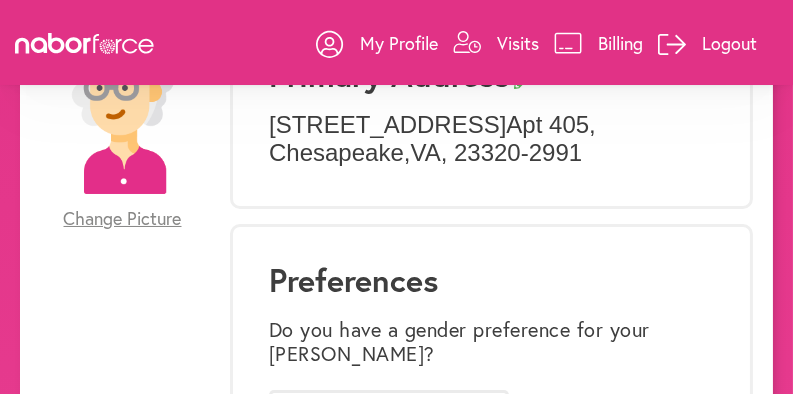 scroll, scrollTop: 0, scrollLeft: 0, axis: both 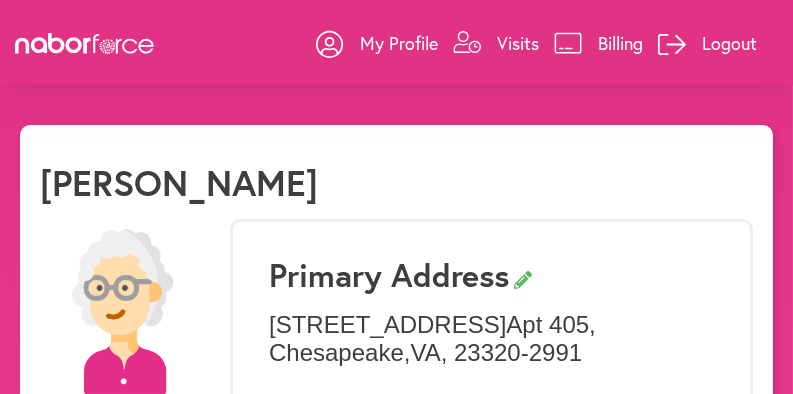 click on "Visits" at bounding box center [518, 43] 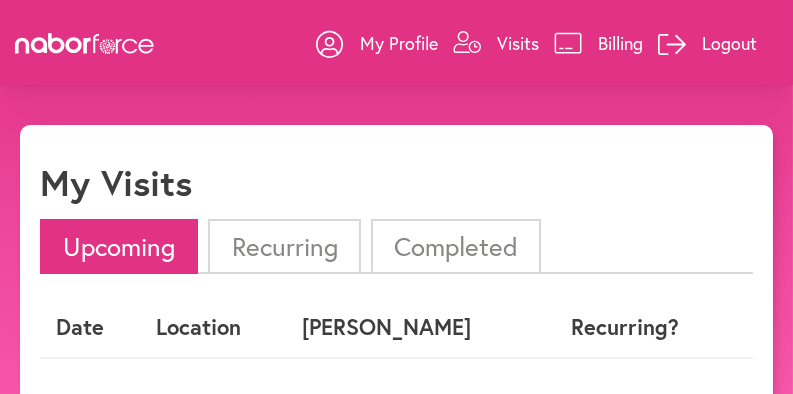 click on "Completed" at bounding box center [456, 246] 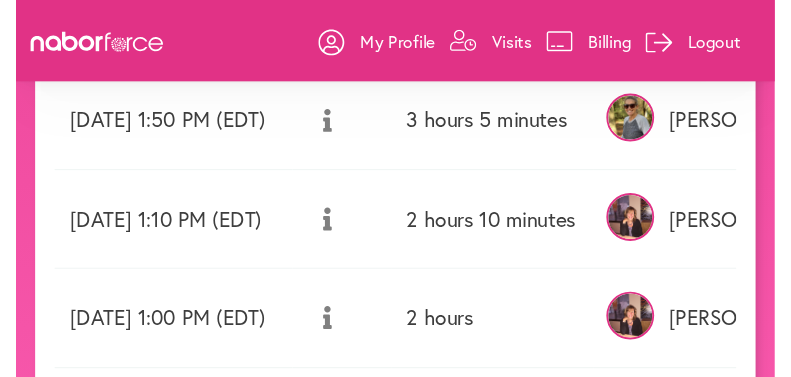 scroll, scrollTop: 800, scrollLeft: 0, axis: vertical 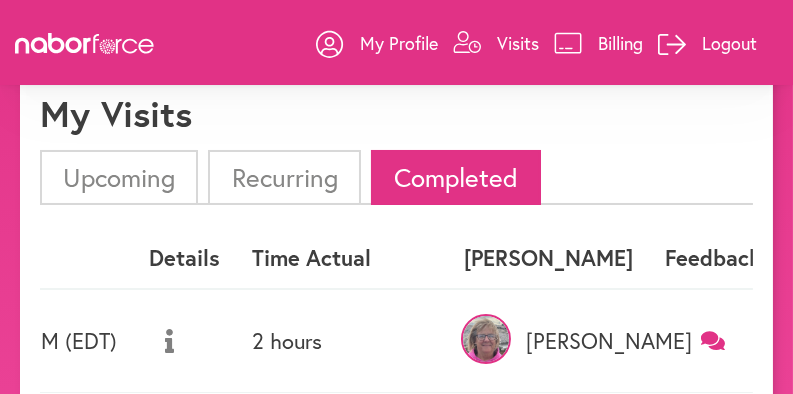 click on "Billing" at bounding box center (598, 43) 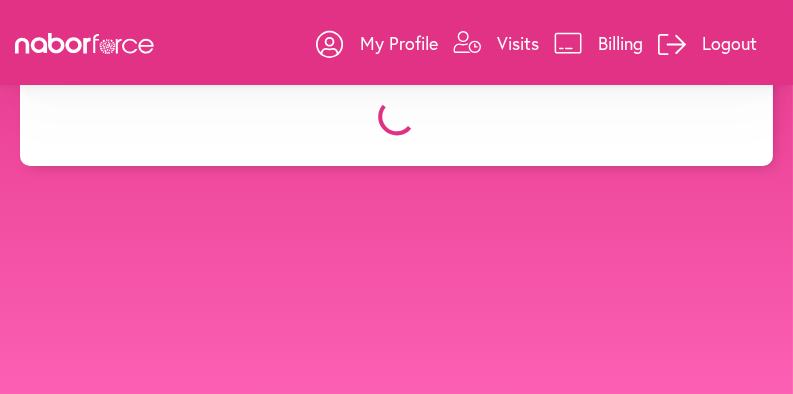 scroll, scrollTop: 0, scrollLeft: 0, axis: both 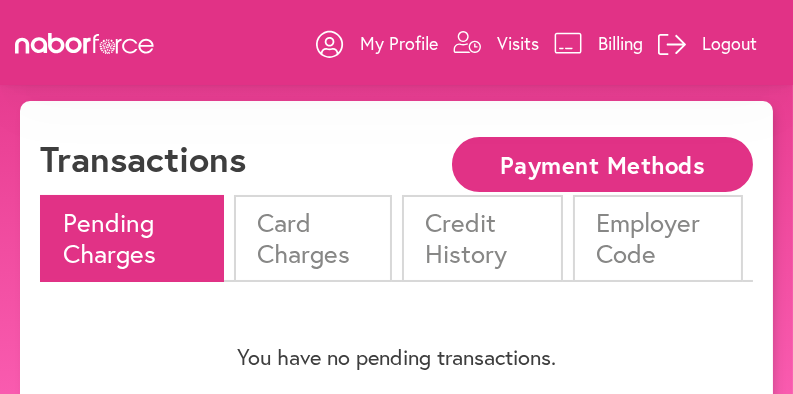 click on "Credit History" at bounding box center (483, 238) 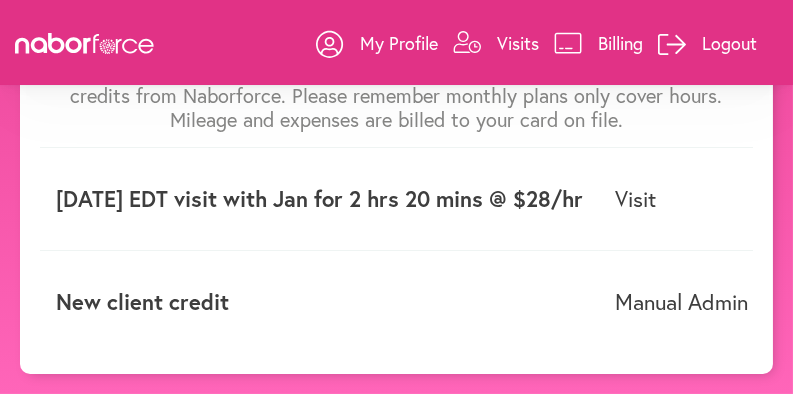 scroll, scrollTop: 232, scrollLeft: 0, axis: vertical 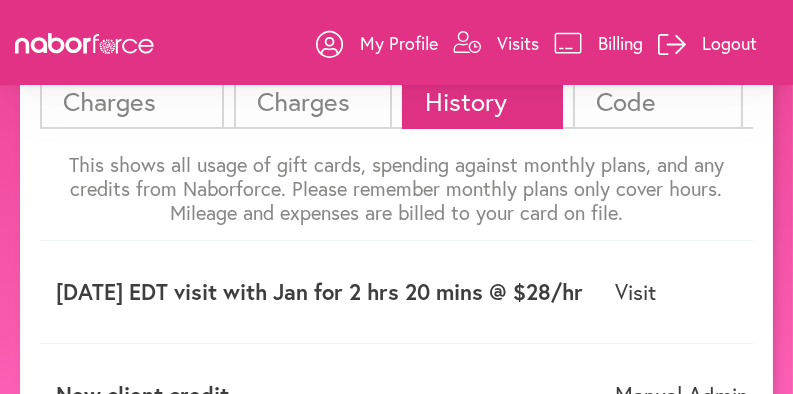 click on "Card Charges" at bounding box center [312, 85] 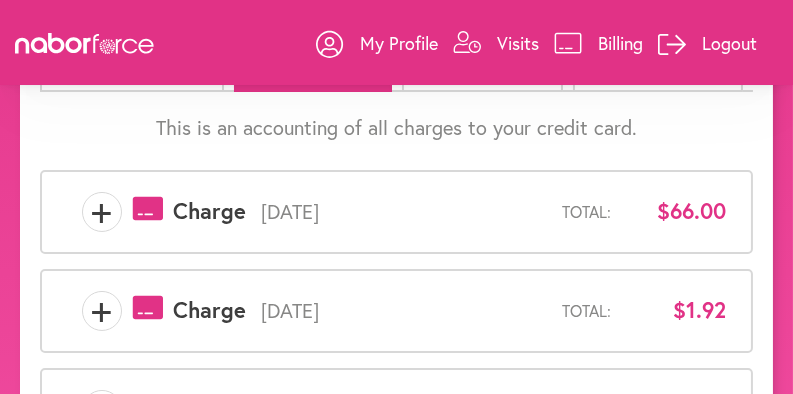 scroll, scrollTop: 300, scrollLeft: 0, axis: vertical 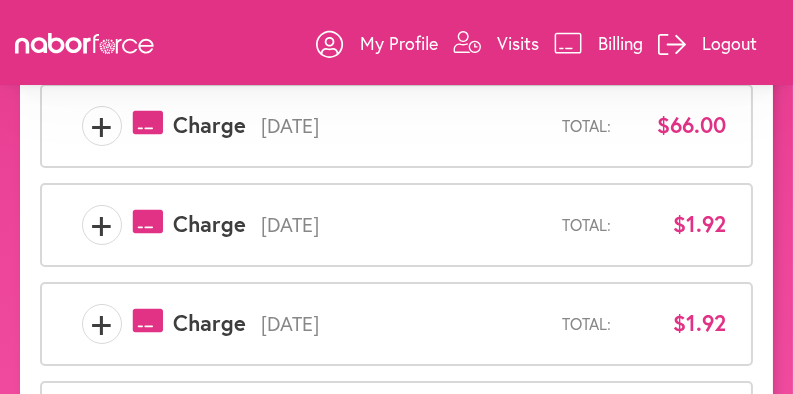 click on "+ payments-outline-icon-pink Created with Sketch. Charge [DATE] Total: $1.92" at bounding box center (396, 225) 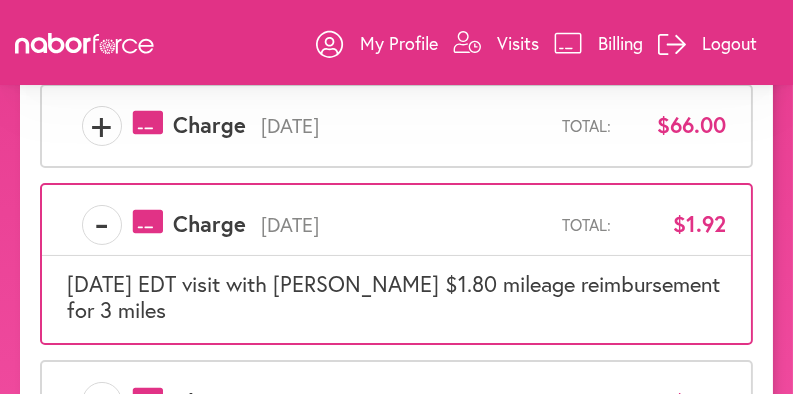 click on "-" at bounding box center [102, 225] 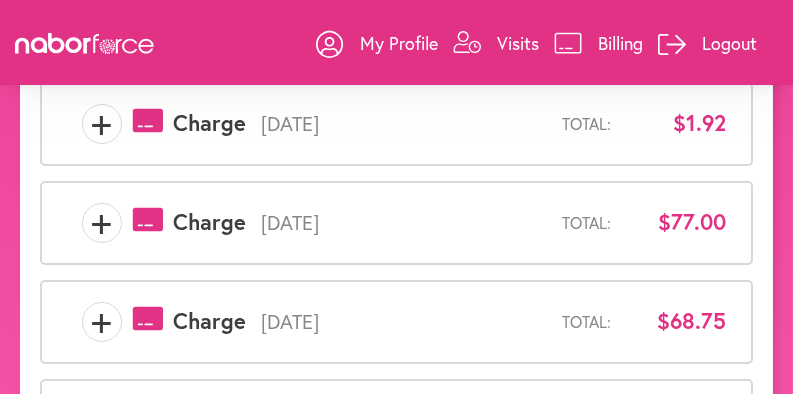 scroll, scrollTop: 600, scrollLeft: 0, axis: vertical 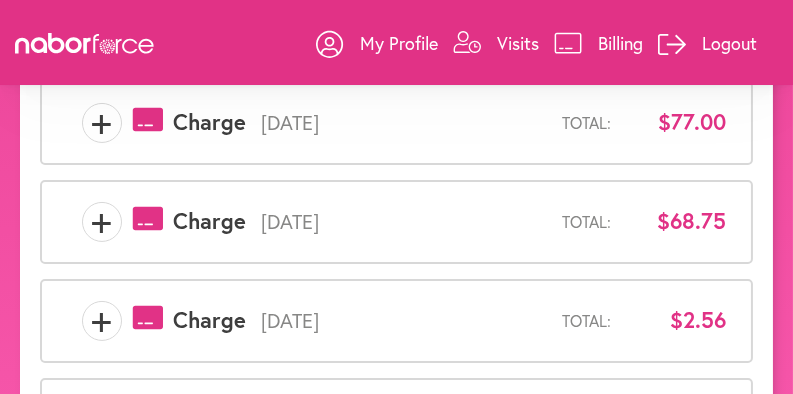 click on "+" at bounding box center (102, 222) 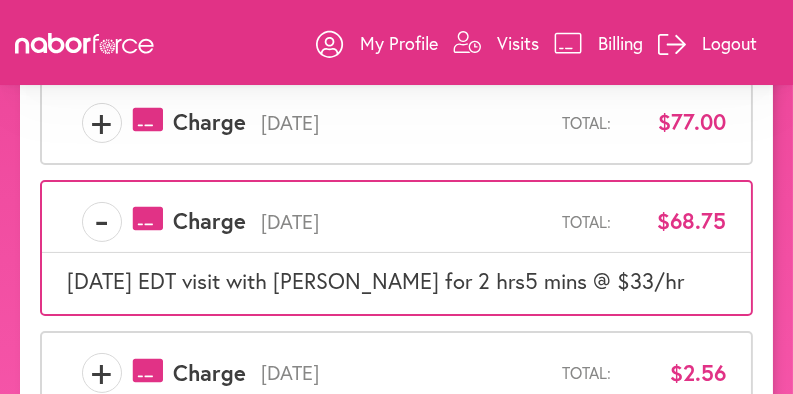 click on "-" at bounding box center (102, 222) 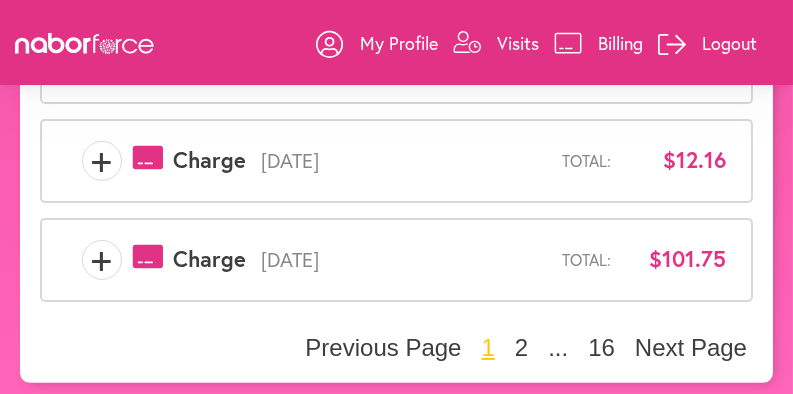 scroll, scrollTop: 1062, scrollLeft: 0, axis: vertical 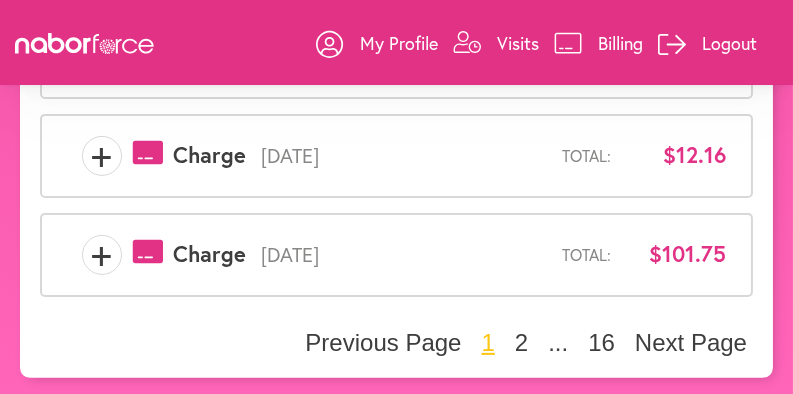 click on "+" at bounding box center (102, 255) 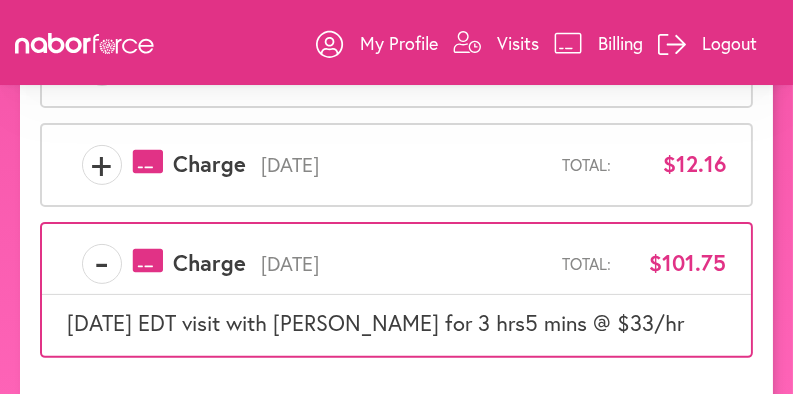 scroll, scrollTop: 1013, scrollLeft: 0, axis: vertical 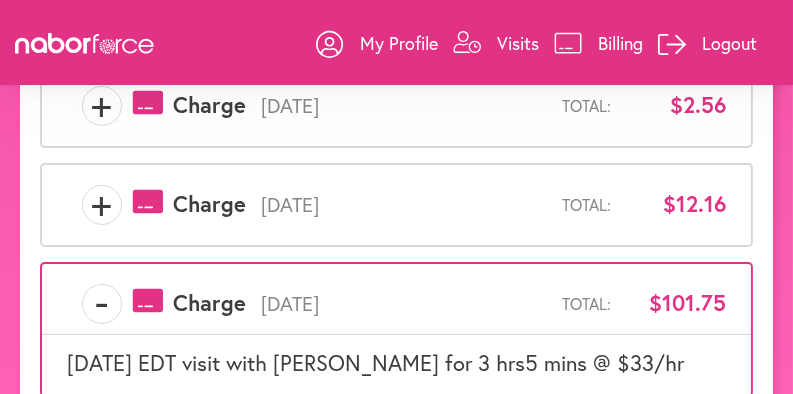 click on "+" at bounding box center [102, 205] 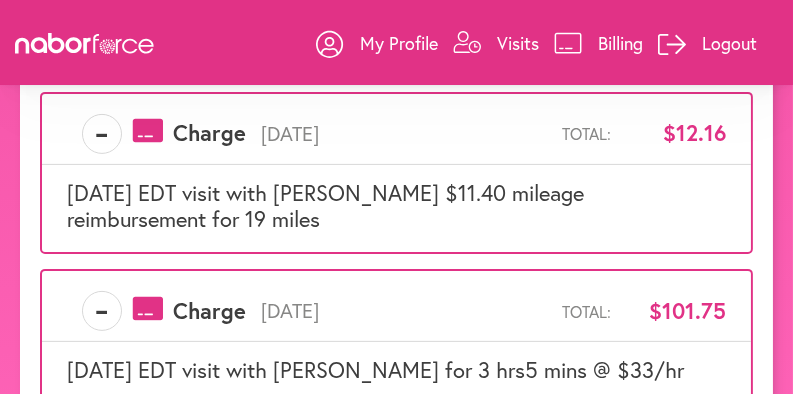 scroll, scrollTop: 1113, scrollLeft: 0, axis: vertical 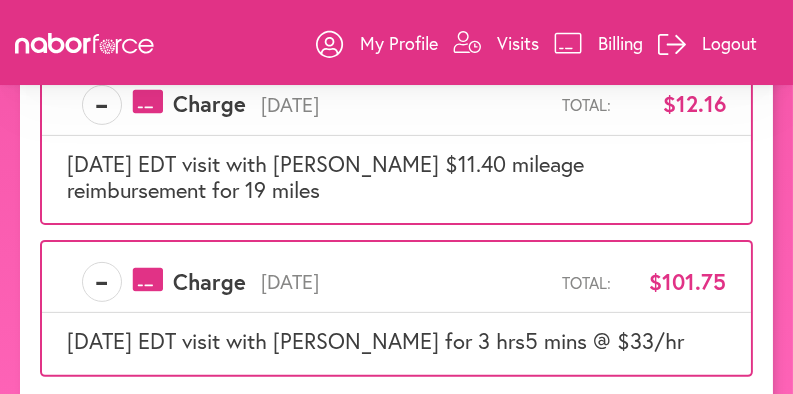 click on "Logout" at bounding box center (729, 43) 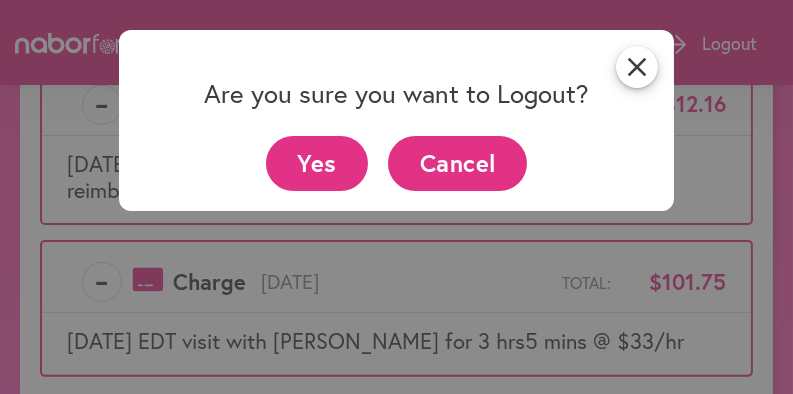 click on "Yes" at bounding box center (317, 163) 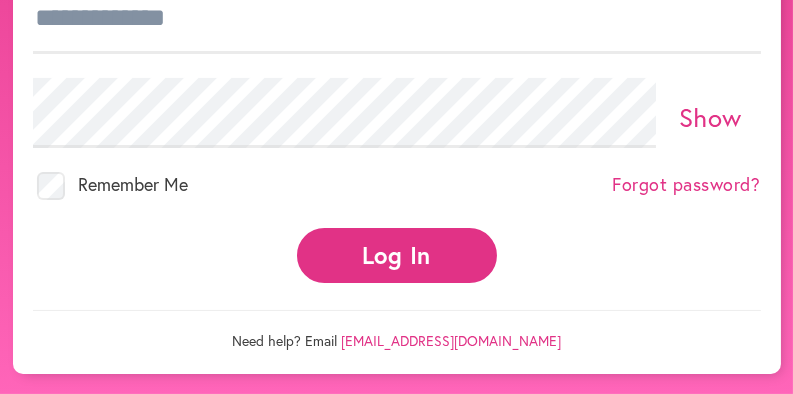 scroll, scrollTop: 0, scrollLeft: 0, axis: both 